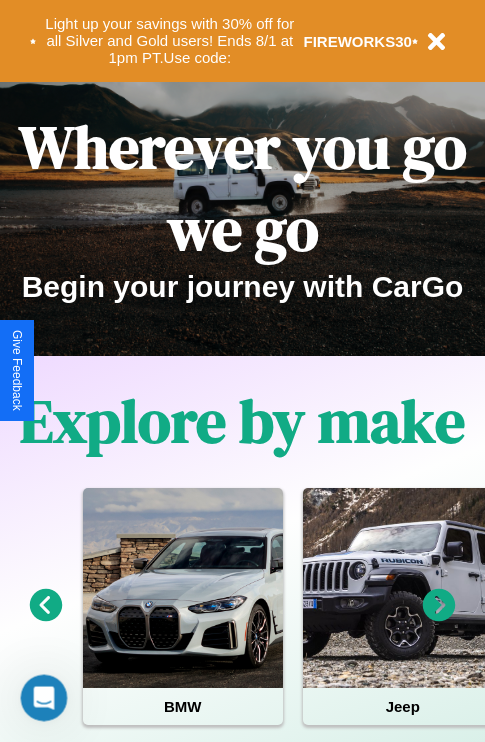 scroll, scrollTop: 0, scrollLeft: 0, axis: both 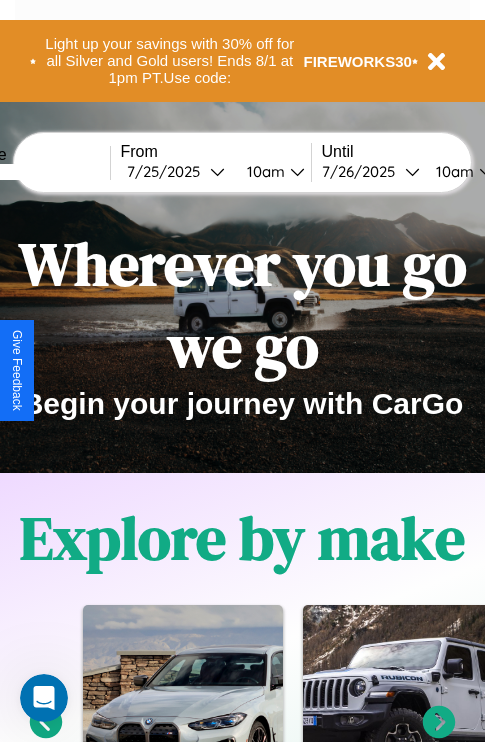 click at bounding box center (35, 172) 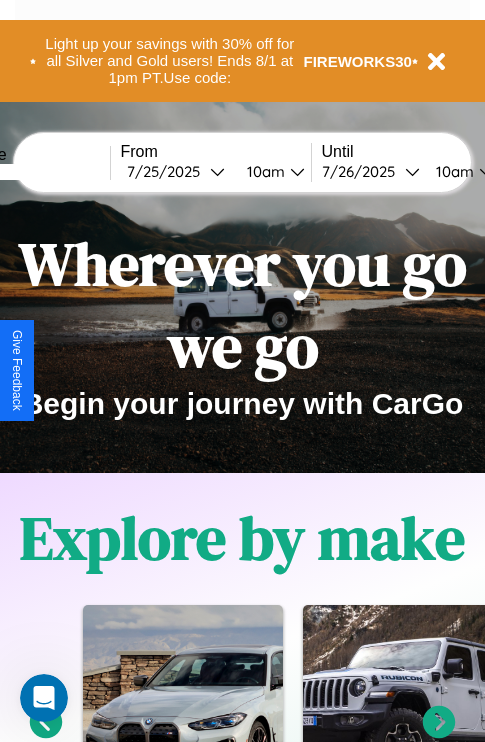 type on "*****" 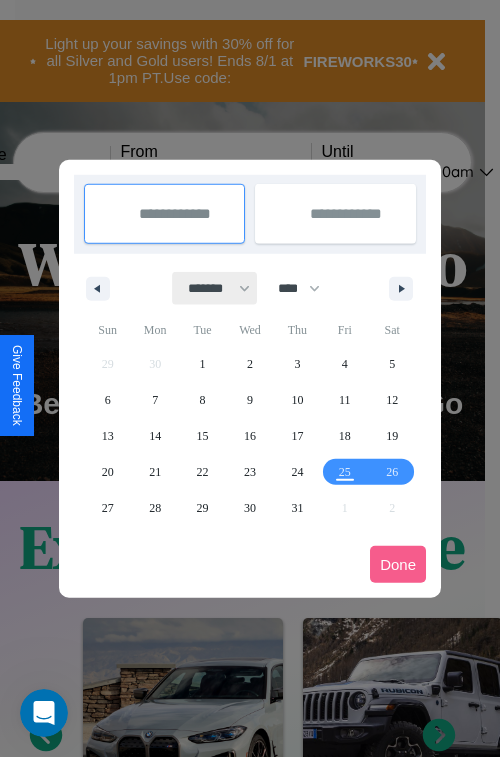 click on "******* ******** ***** ***** *** **** **** ****** ********* ******* ******** ********" at bounding box center (215, 288) 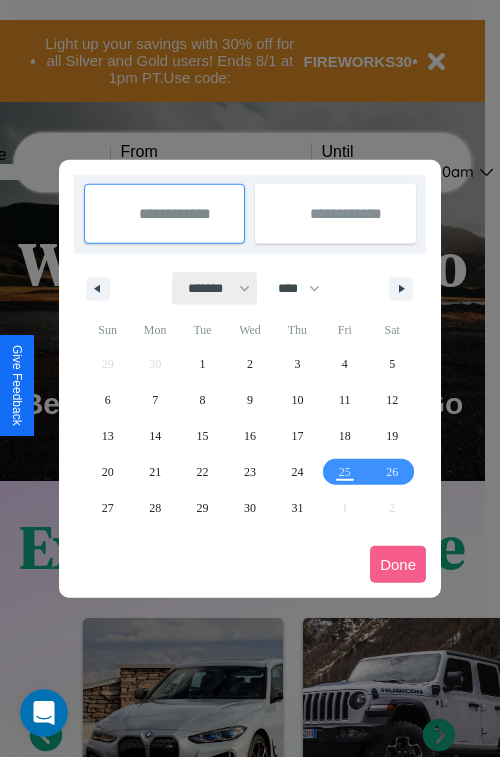 select on "*" 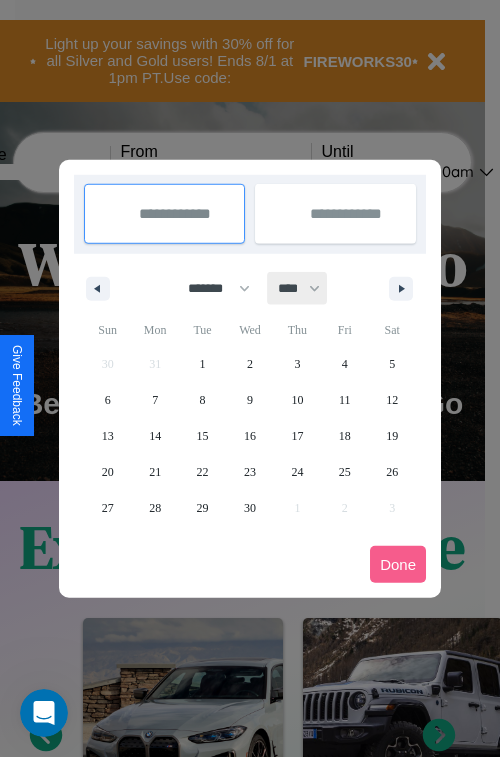 click on "**** **** **** **** **** **** **** **** **** **** **** **** **** **** **** **** **** **** **** **** **** **** **** **** **** **** **** **** **** **** **** **** **** **** **** **** **** **** **** **** **** **** **** **** **** **** **** **** **** **** **** **** **** **** **** **** **** **** **** **** **** **** **** **** **** **** **** **** **** **** **** **** **** **** **** **** **** **** **** **** **** **** **** **** **** **** **** **** **** **** **** **** **** **** **** **** **** **** **** **** **** **** **** **** **** **** **** **** **** **** **** **** **** **** **** **** **** **** **** **** ****" at bounding box center [298, 288] 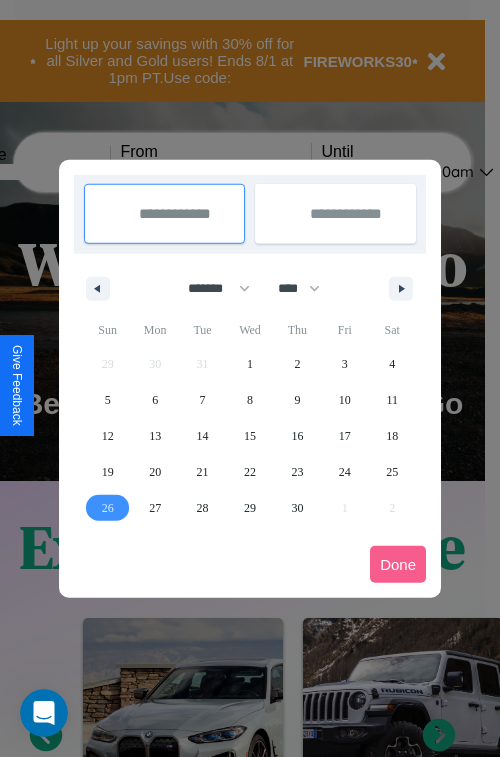 click on "26" at bounding box center (108, 508) 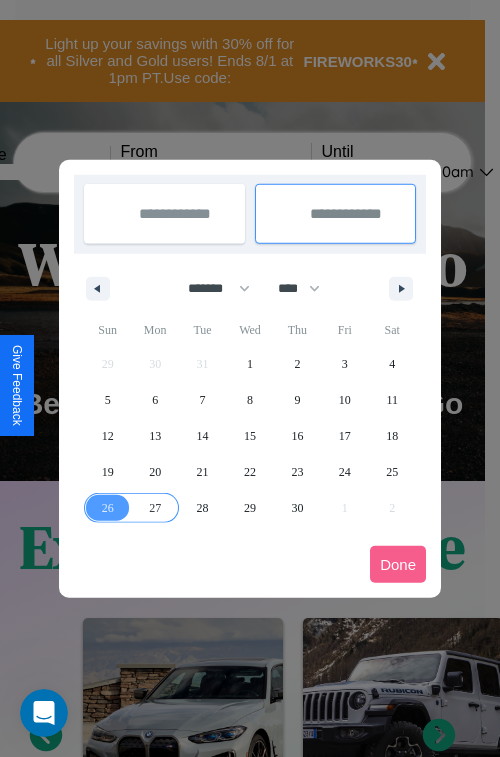 click on "27" at bounding box center (155, 508) 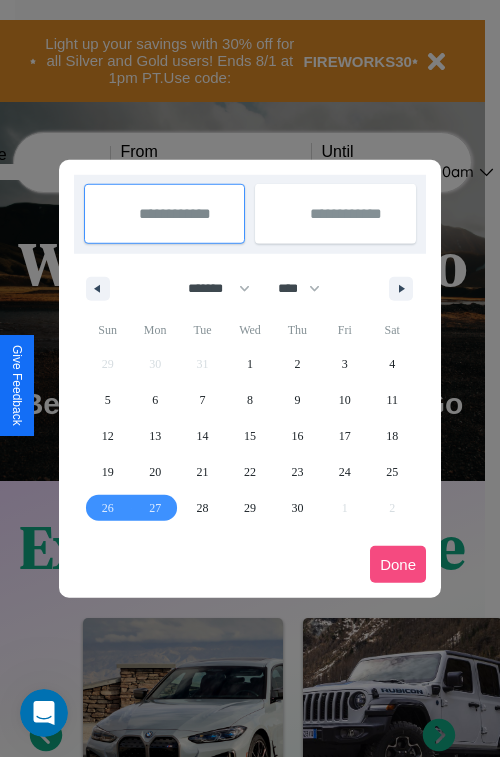 click on "Done" at bounding box center [398, 564] 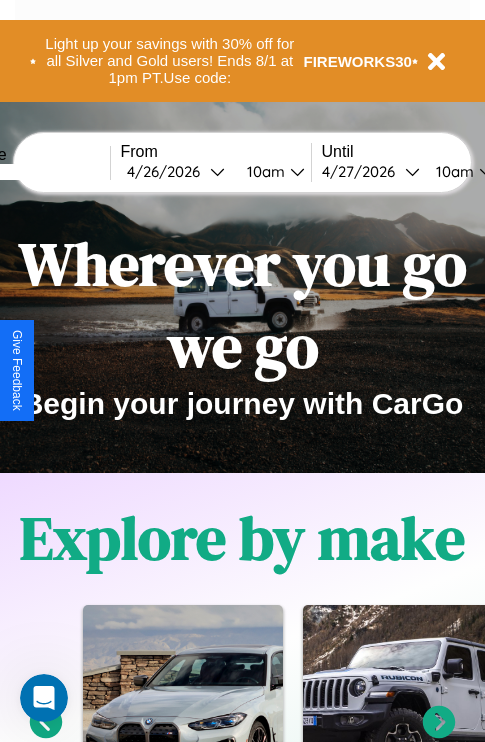 scroll, scrollTop: 0, scrollLeft: 76, axis: horizontal 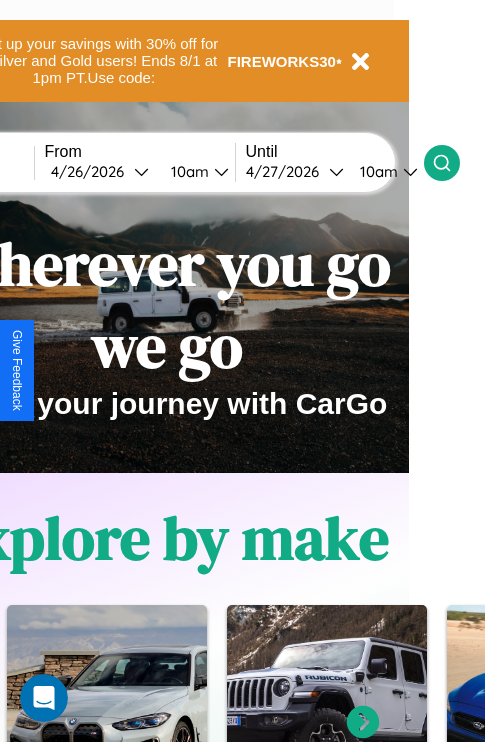 click 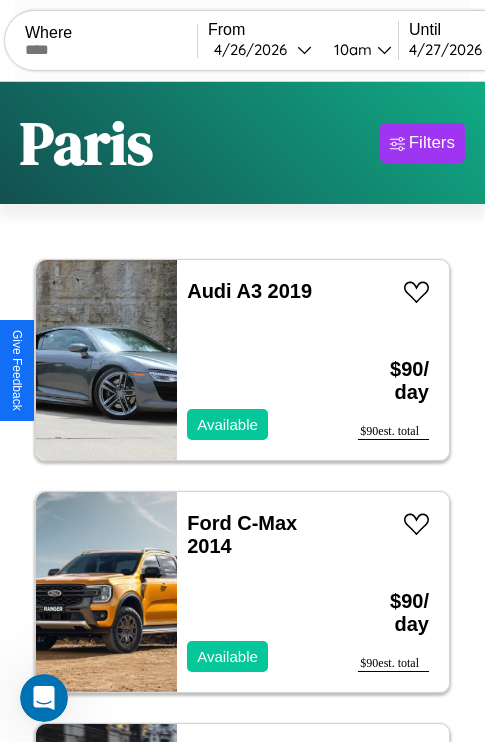scroll, scrollTop: 66, scrollLeft: 0, axis: vertical 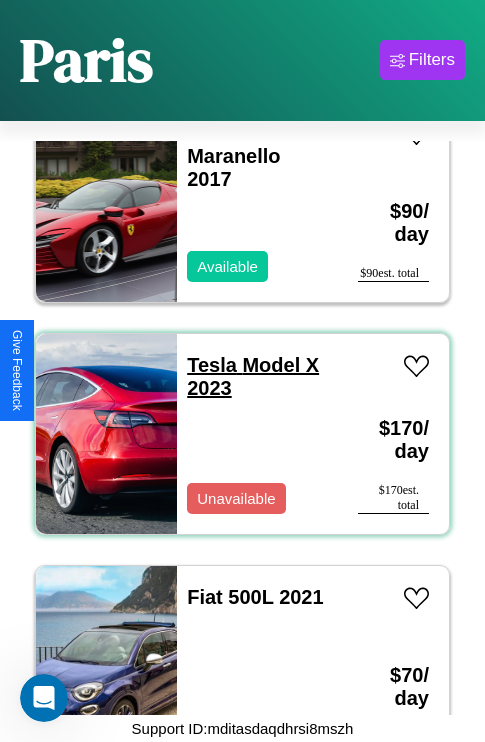 click on "Tesla   Model X   2023" at bounding box center (253, 376) 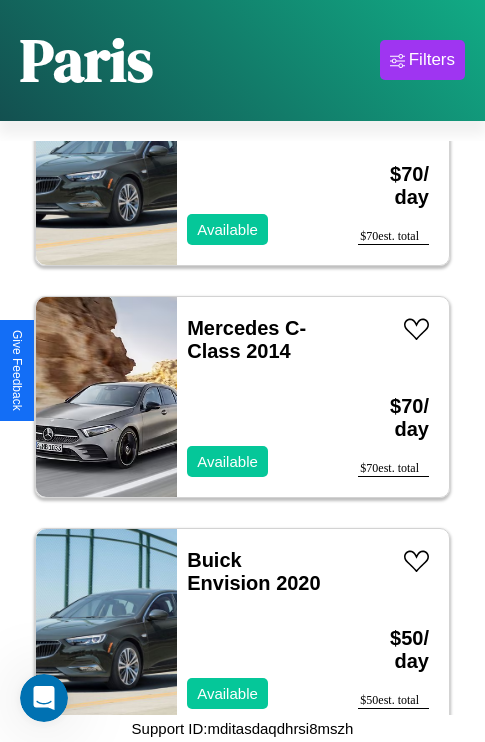 scroll, scrollTop: 1003, scrollLeft: 0, axis: vertical 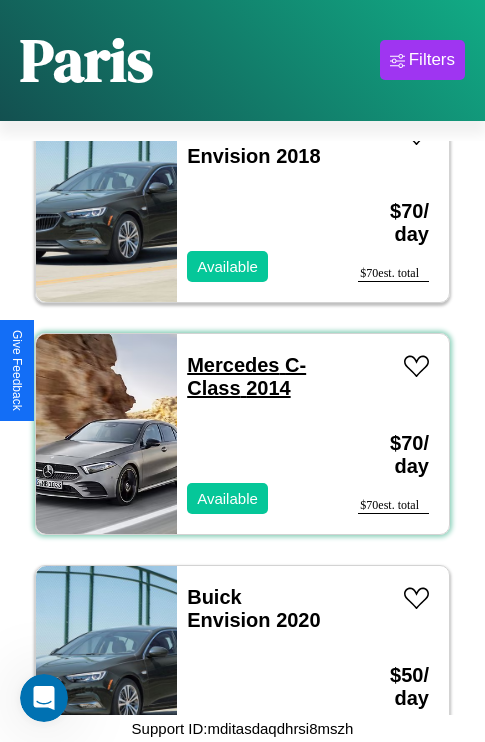 click on "Mercedes   C-Class   2014" at bounding box center (246, 376) 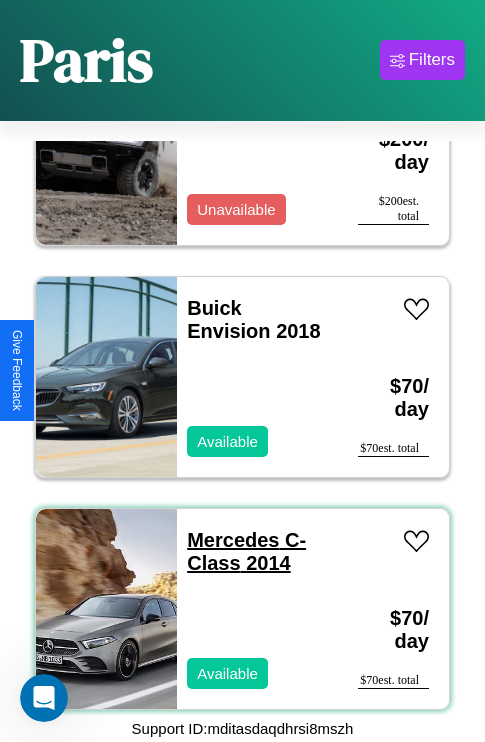 scroll, scrollTop: 771, scrollLeft: 0, axis: vertical 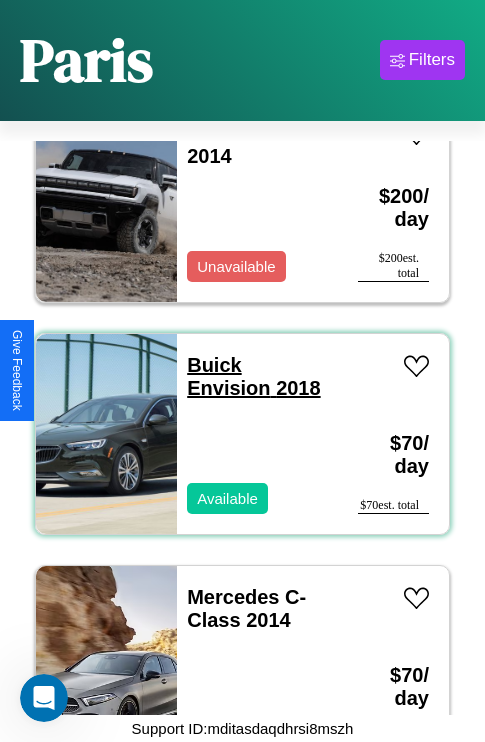 click on "Buick   Envision   2018" at bounding box center (253, 376) 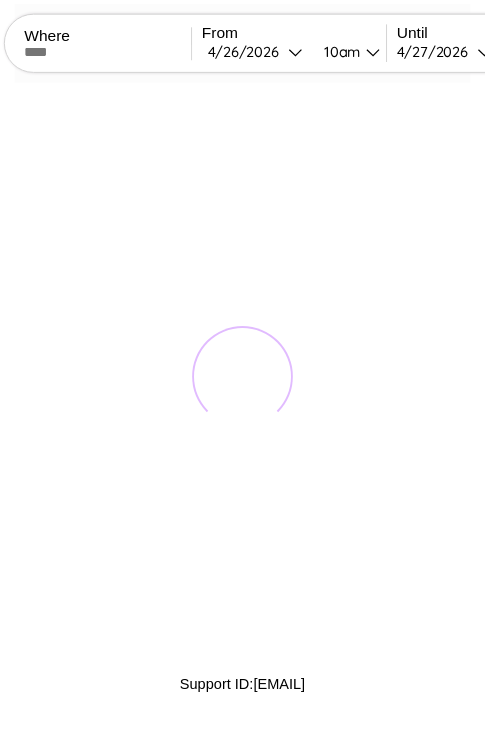 scroll, scrollTop: 0, scrollLeft: 0, axis: both 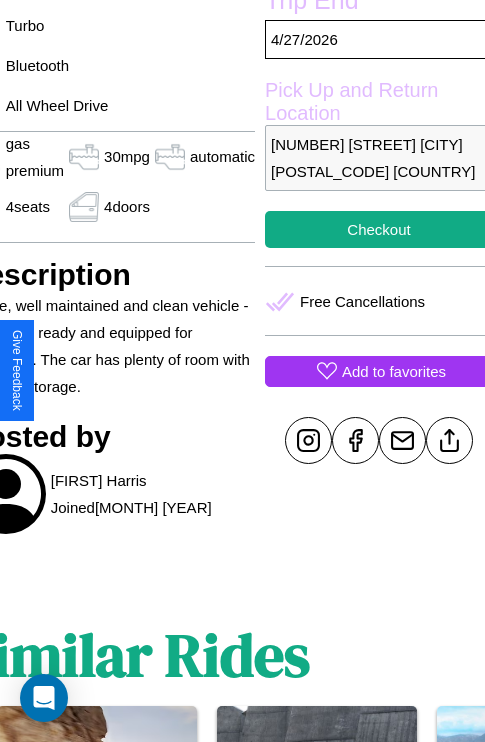 click on "Add to favorites" at bounding box center (394, 371) 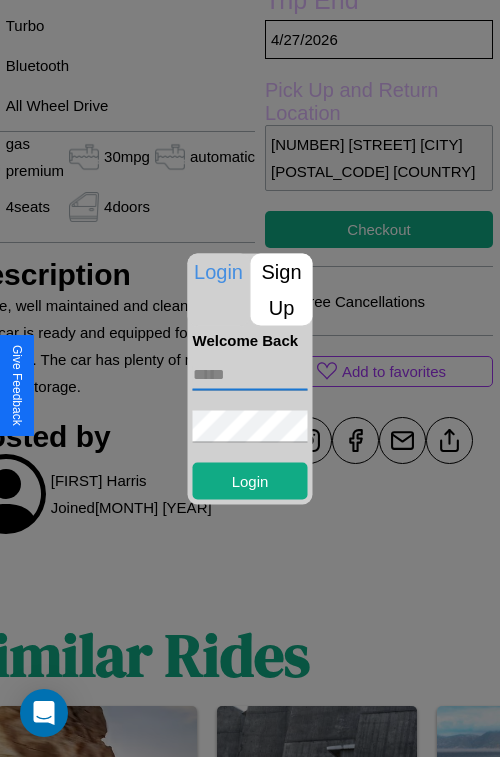 click at bounding box center [250, 374] 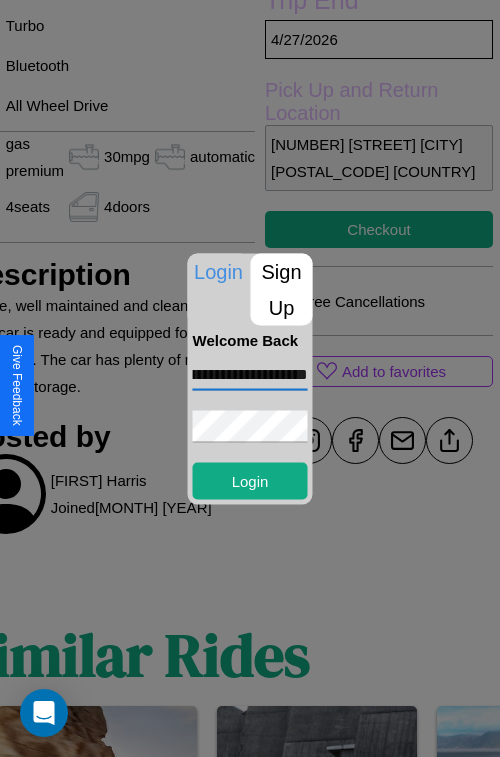 scroll, scrollTop: 0, scrollLeft: 87, axis: horizontal 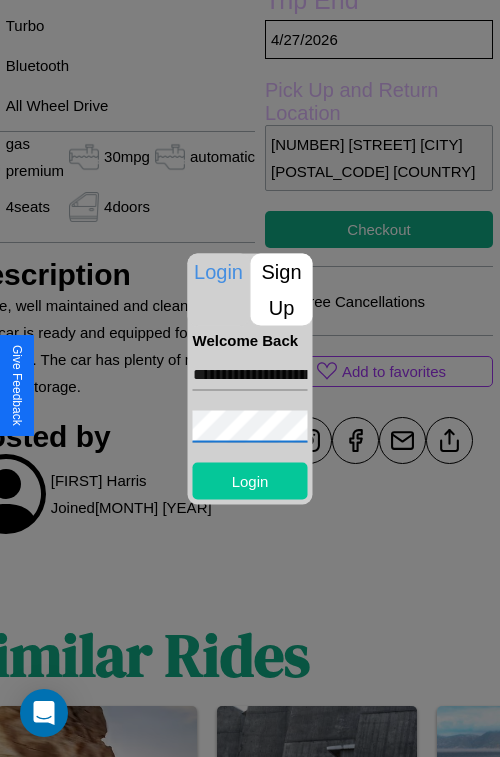 click on "Login" at bounding box center (250, 480) 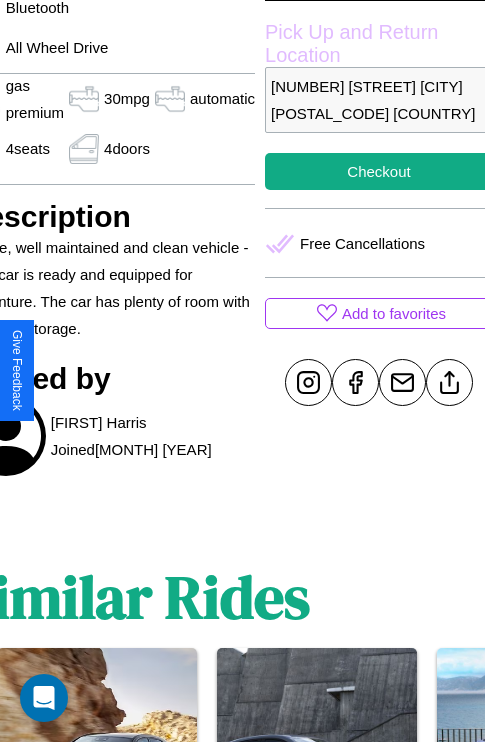 scroll, scrollTop: 618, scrollLeft: 107, axis: both 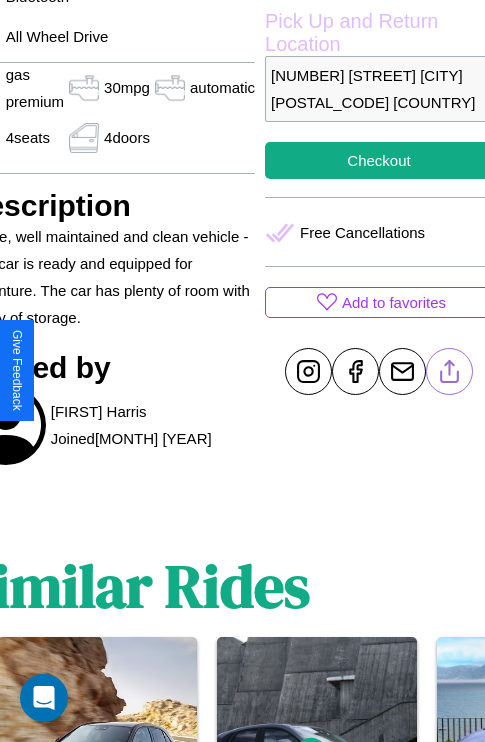 click 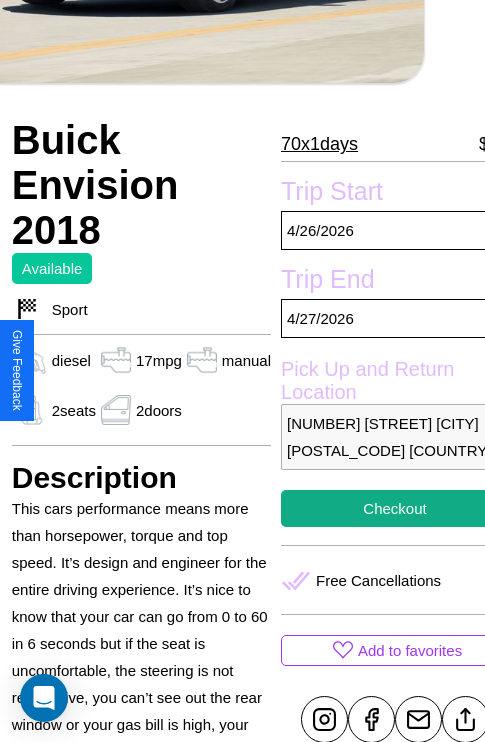 scroll, scrollTop: 426, scrollLeft: 72, axis: both 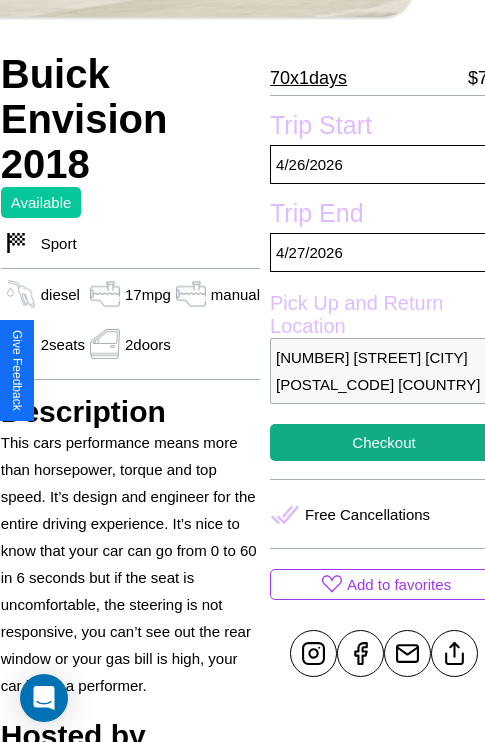 click on "[NUMBER] [STREET] [CITY] [POSTAL_CODE] [COUNTRY]" at bounding box center (384, 371) 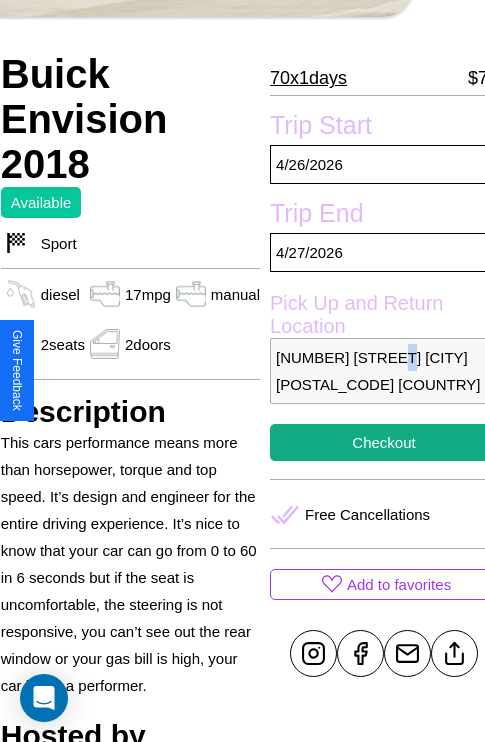 click on "[NUMBER] [STREET] [CITY] [POSTAL_CODE] [COUNTRY]" at bounding box center [384, 371] 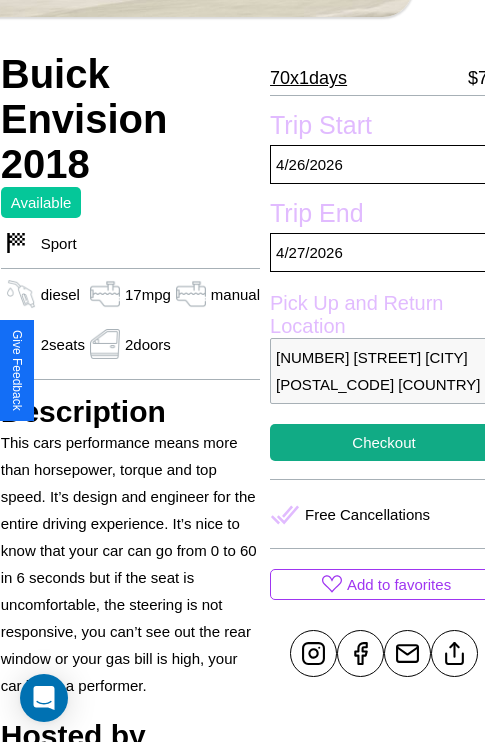 click on "[NUMBER] [STREET] [CITY] [POSTAL_CODE] [COUNTRY]" at bounding box center [384, 371] 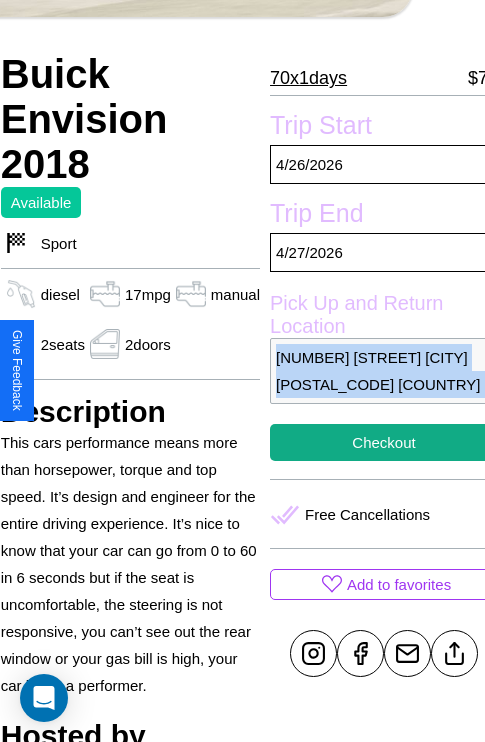 click on "[NUMBER] [STREET] [CITY] [POSTAL_CODE] [COUNTRY]" at bounding box center (384, 371) 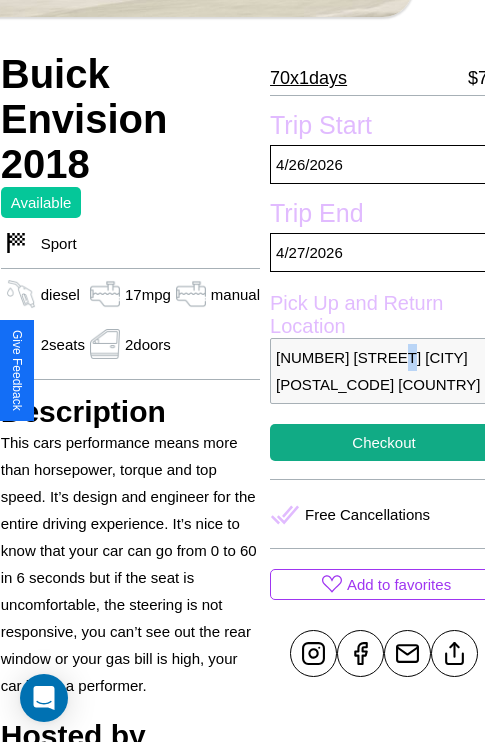 click on "[NUMBER] [STREET] [CITY] [POSTAL_CODE] [COUNTRY]" at bounding box center [384, 371] 